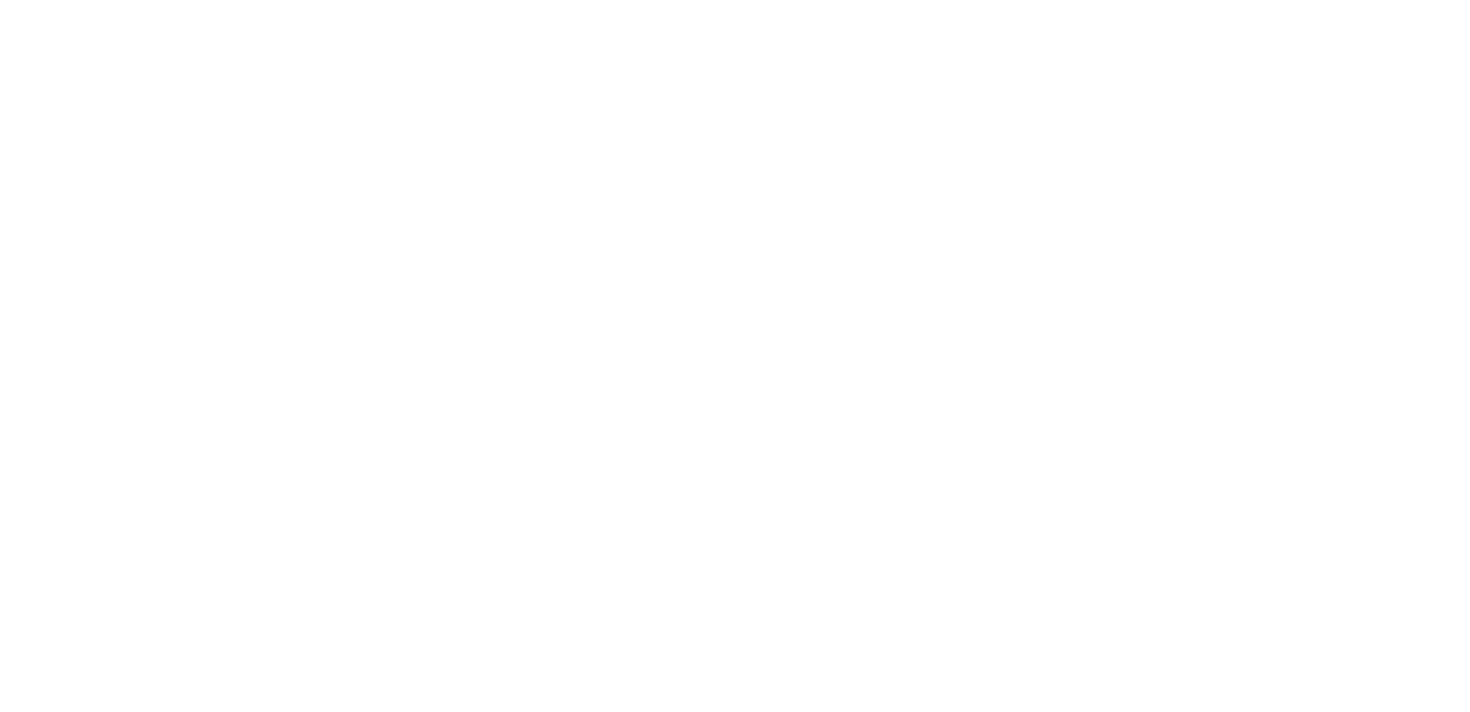 scroll, scrollTop: 0, scrollLeft: 0, axis: both 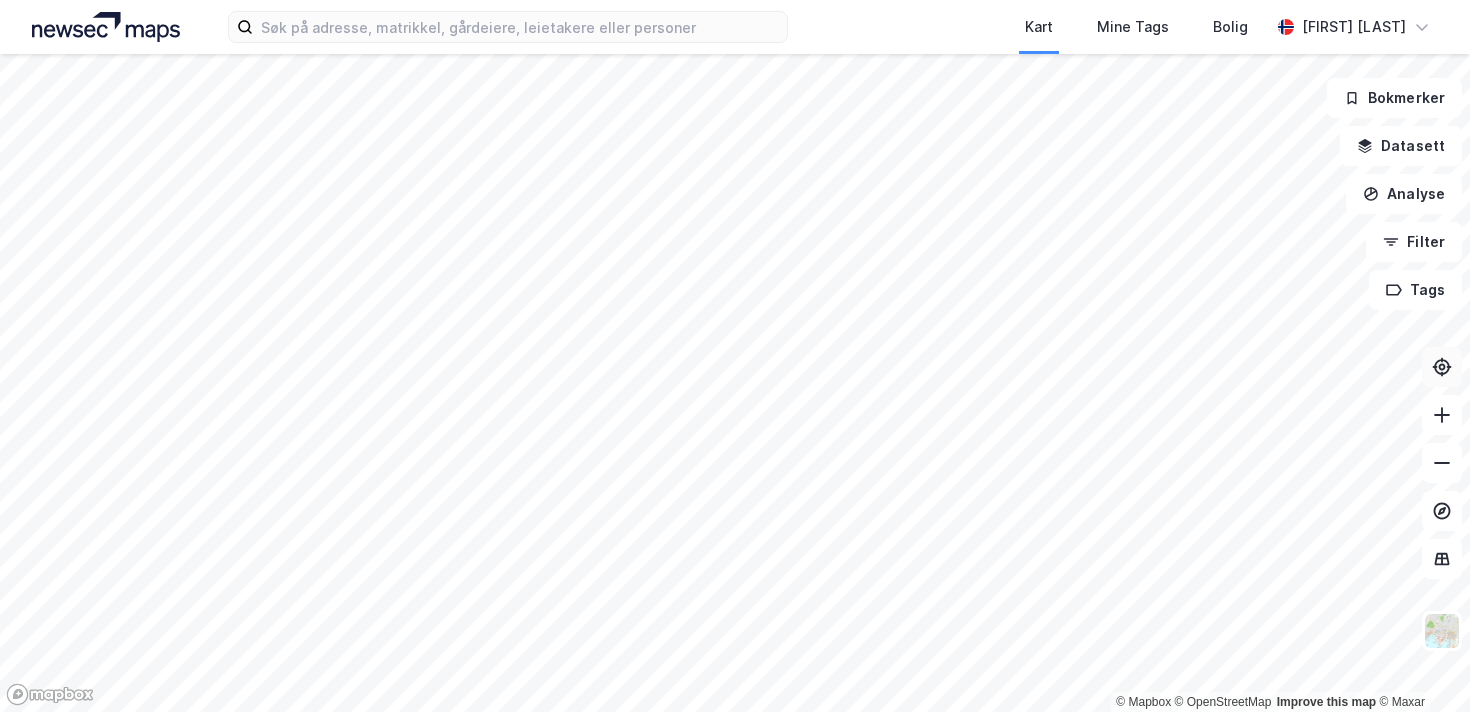click 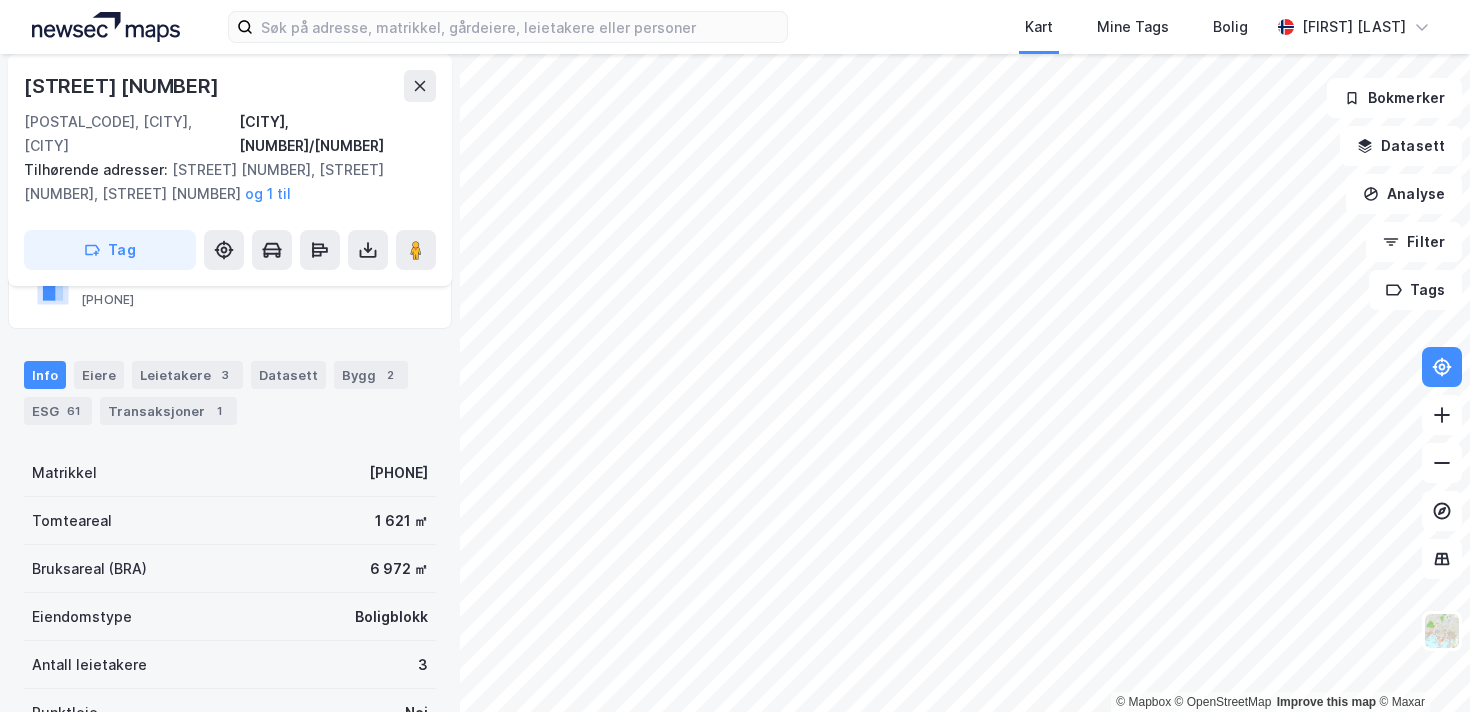 scroll, scrollTop: 180, scrollLeft: 0, axis: vertical 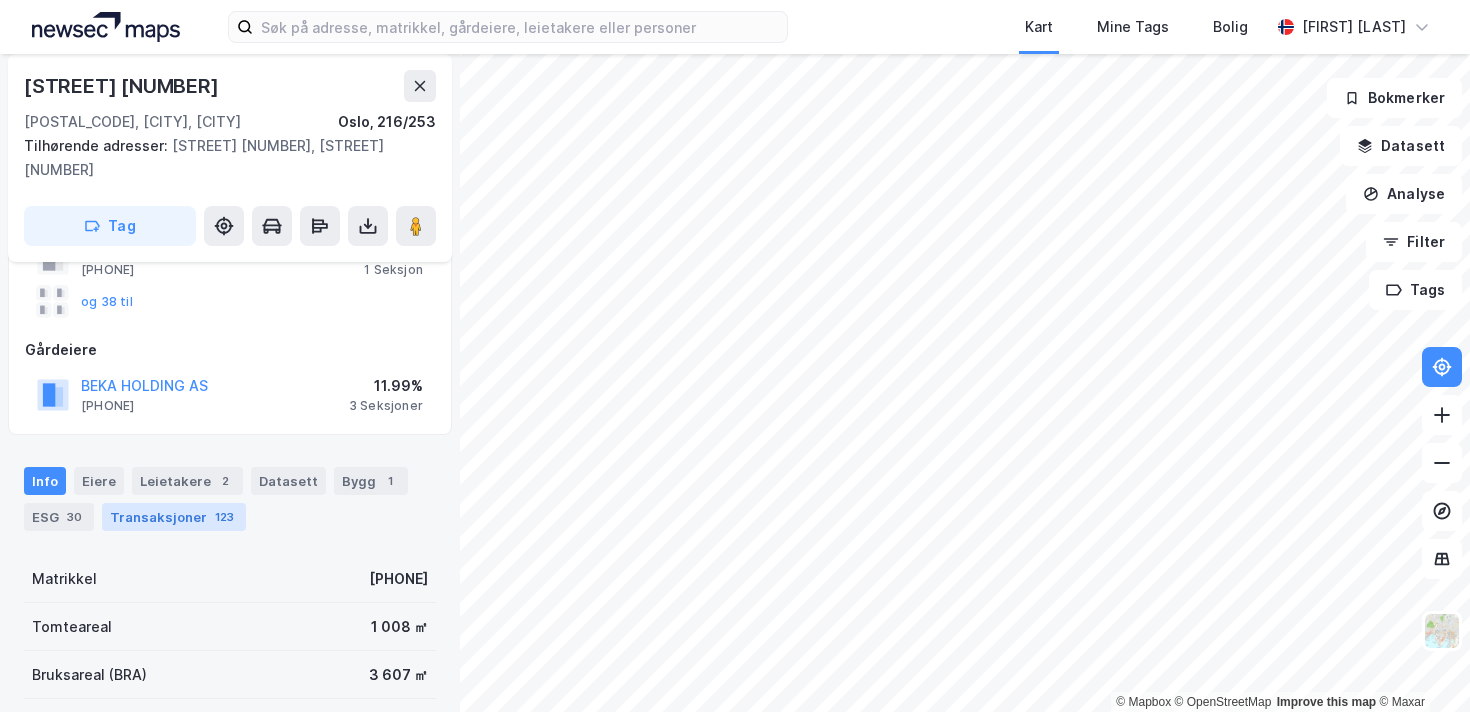 click on "Transaksjoner 123" at bounding box center (174, 517) 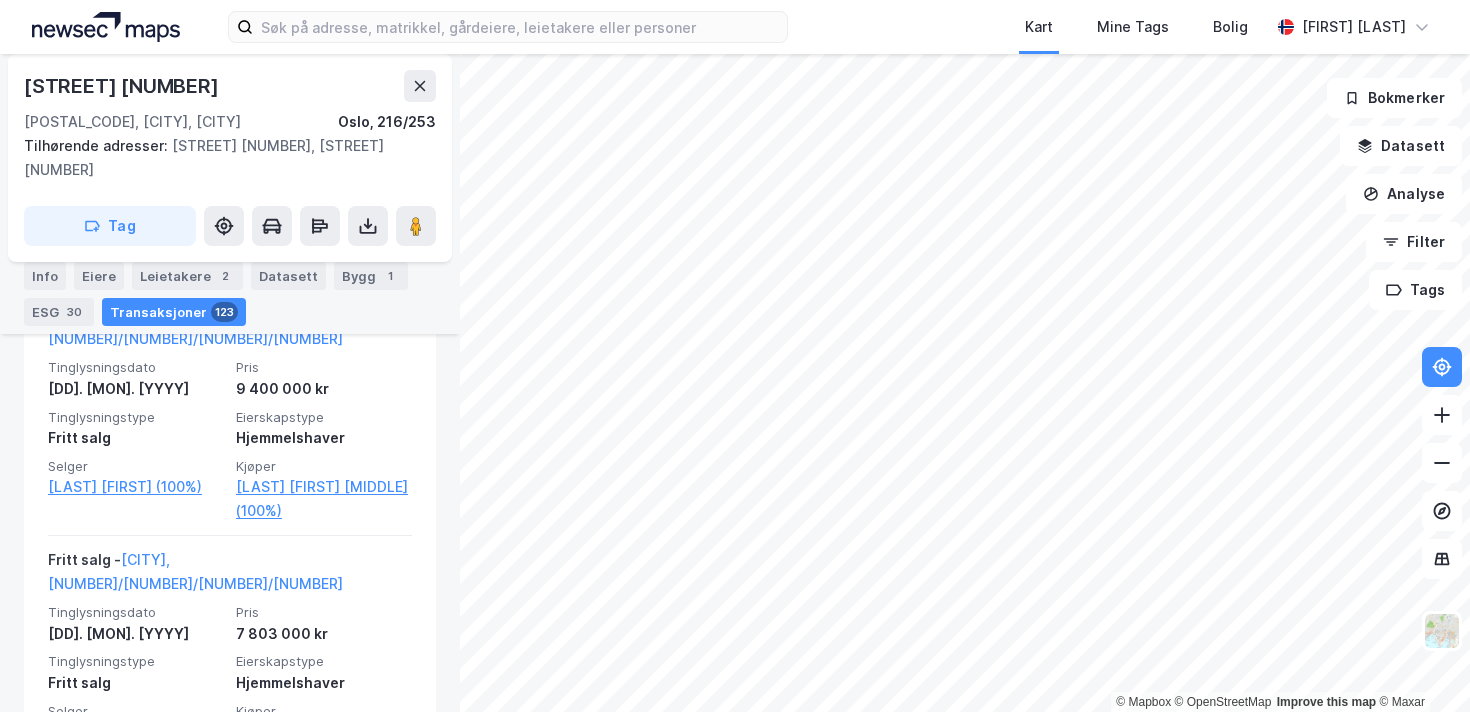 scroll, scrollTop: 1996, scrollLeft: 0, axis: vertical 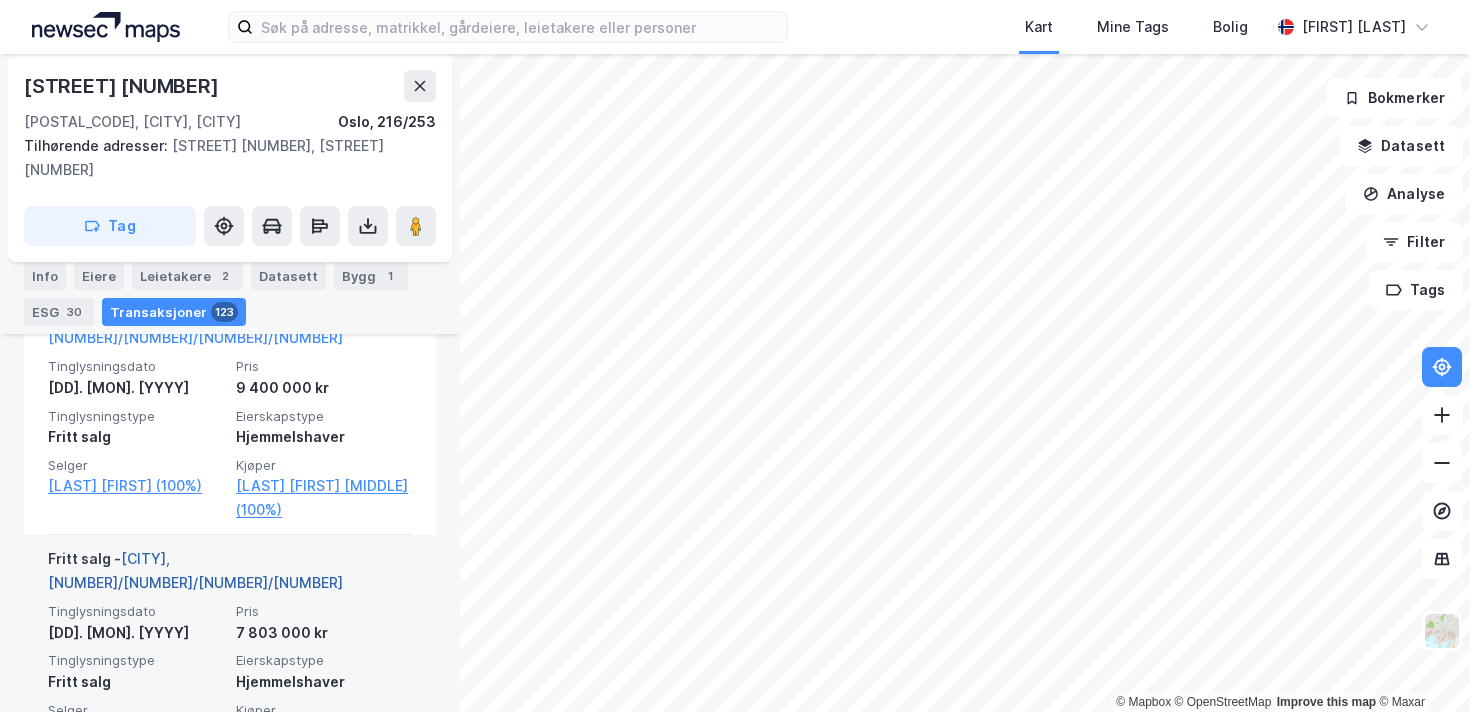 click on "Oslo, 216/253/0/20" at bounding box center (195, 570) 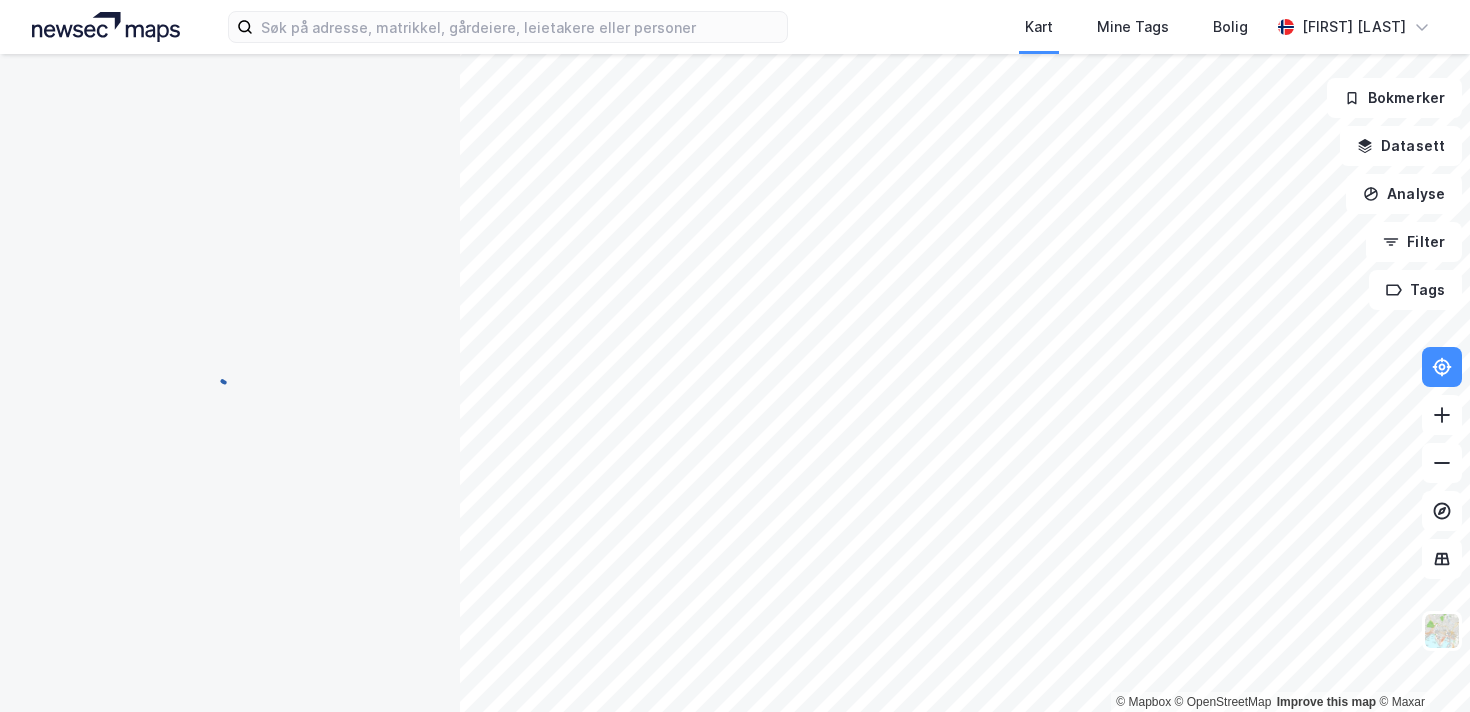 scroll, scrollTop: 338, scrollLeft: 0, axis: vertical 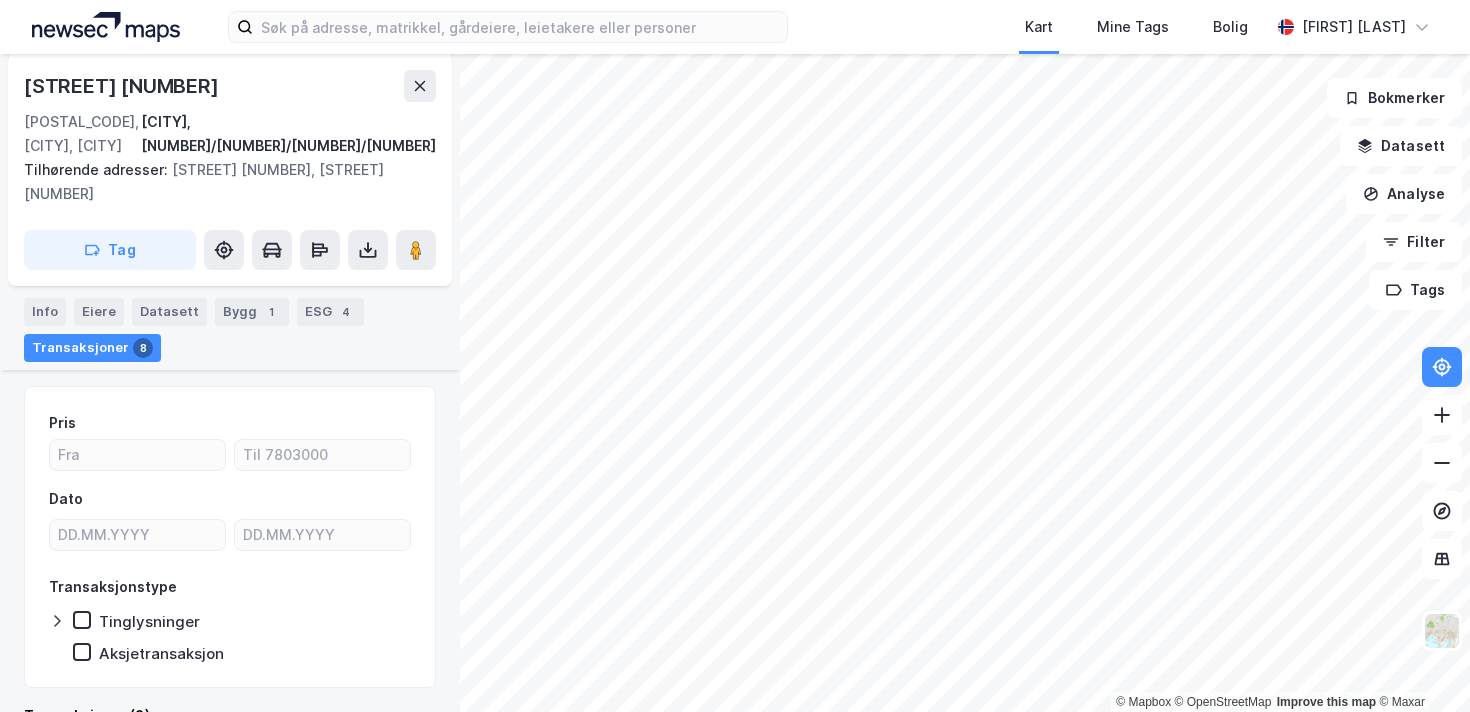 drag, startPoint x: 192, startPoint y: 87, endPoint x: 14, endPoint y: 87, distance: 178 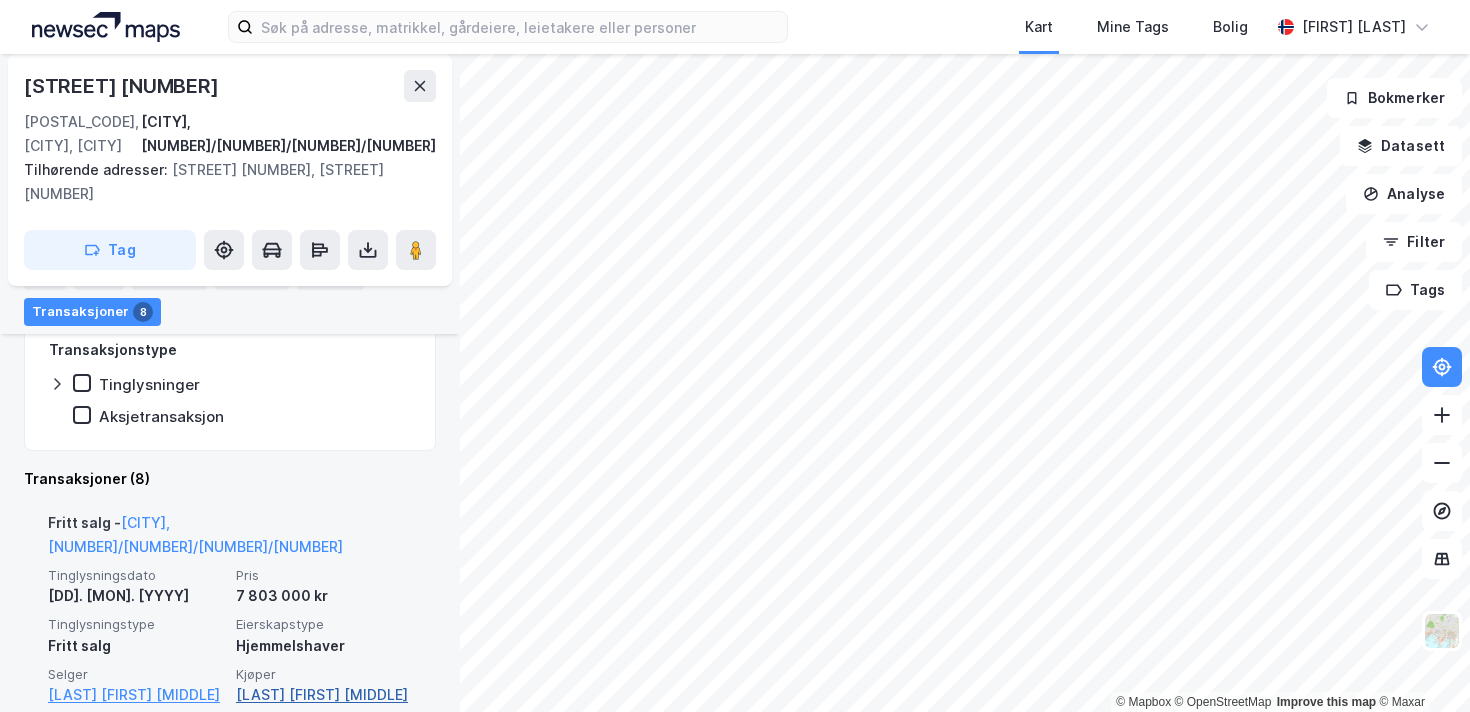 scroll, scrollTop: 573, scrollLeft: 0, axis: vertical 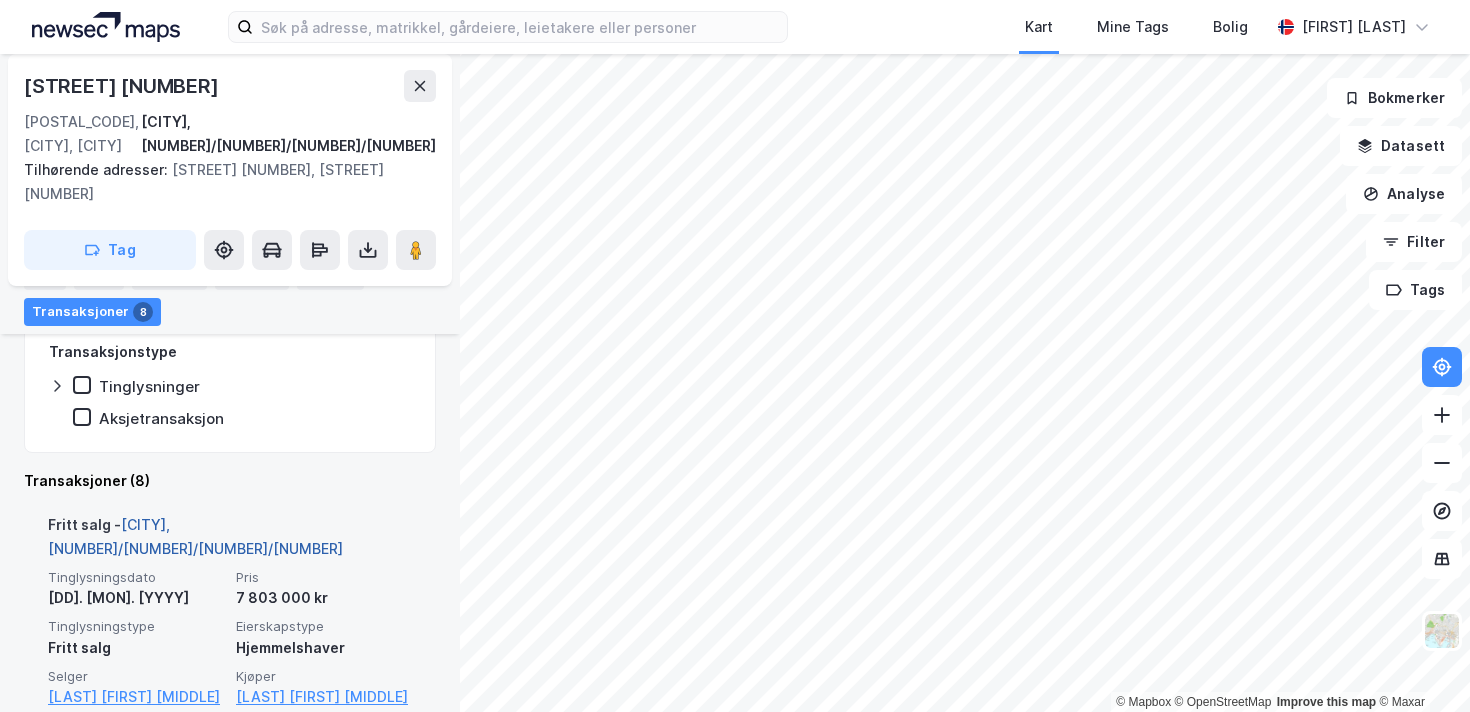 click on "Oslo, 216/253/0/20" at bounding box center [195, 536] 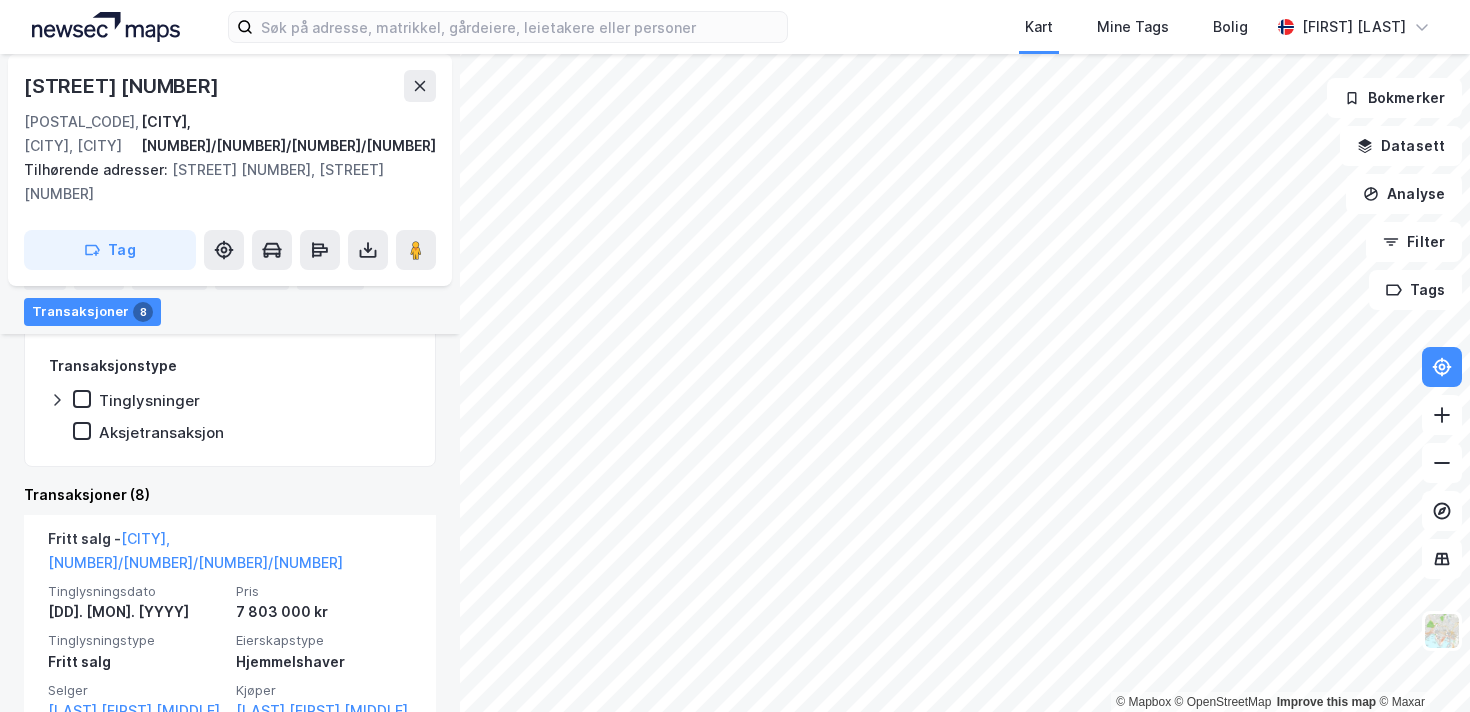 scroll, scrollTop: 0, scrollLeft: 0, axis: both 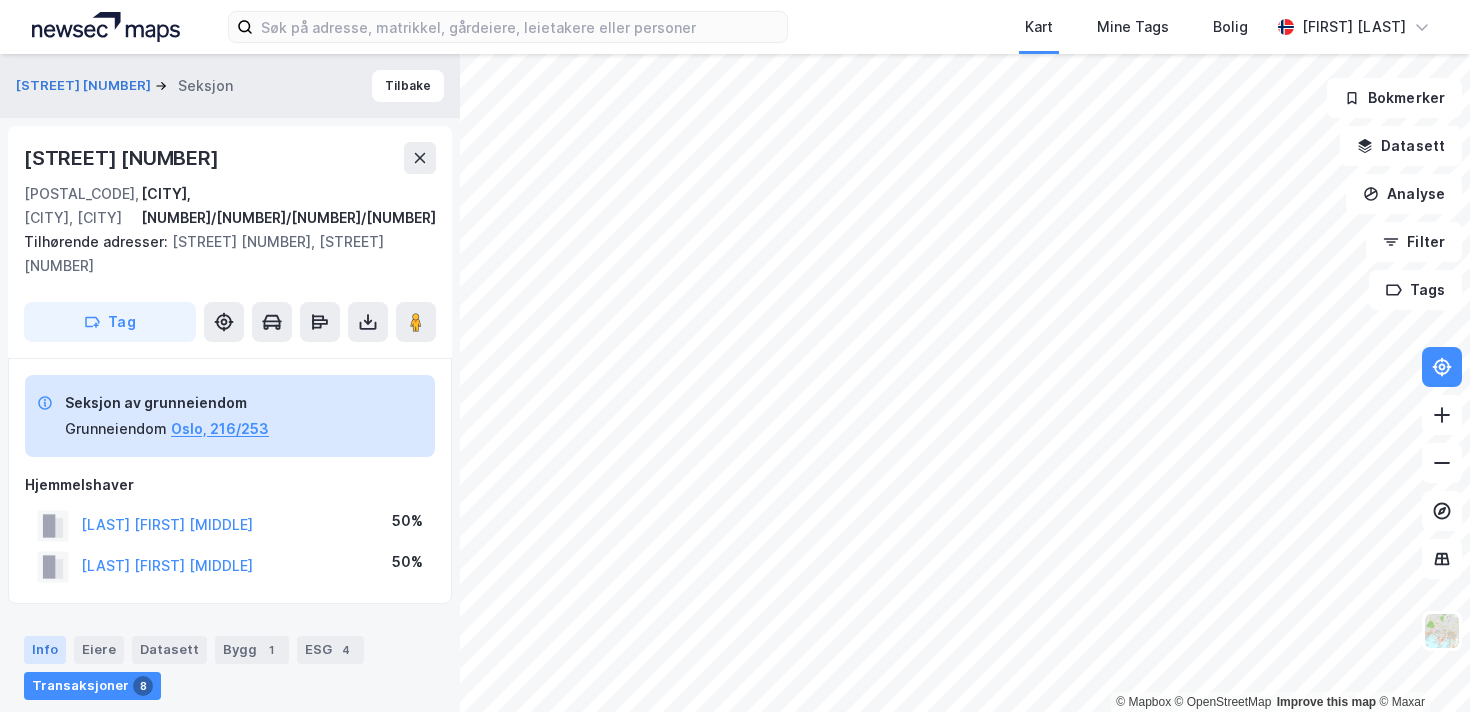 click on "Info" at bounding box center (45, 650) 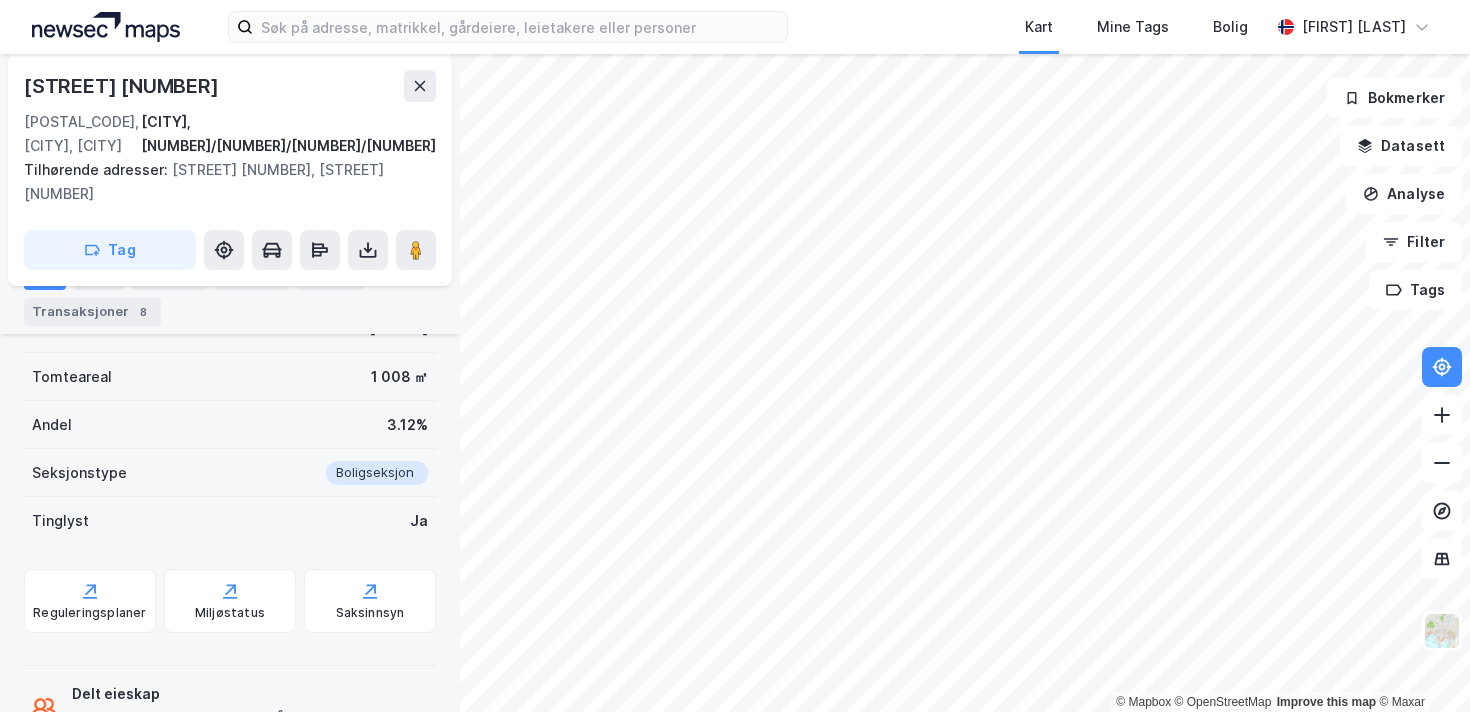 scroll, scrollTop: 422, scrollLeft: 0, axis: vertical 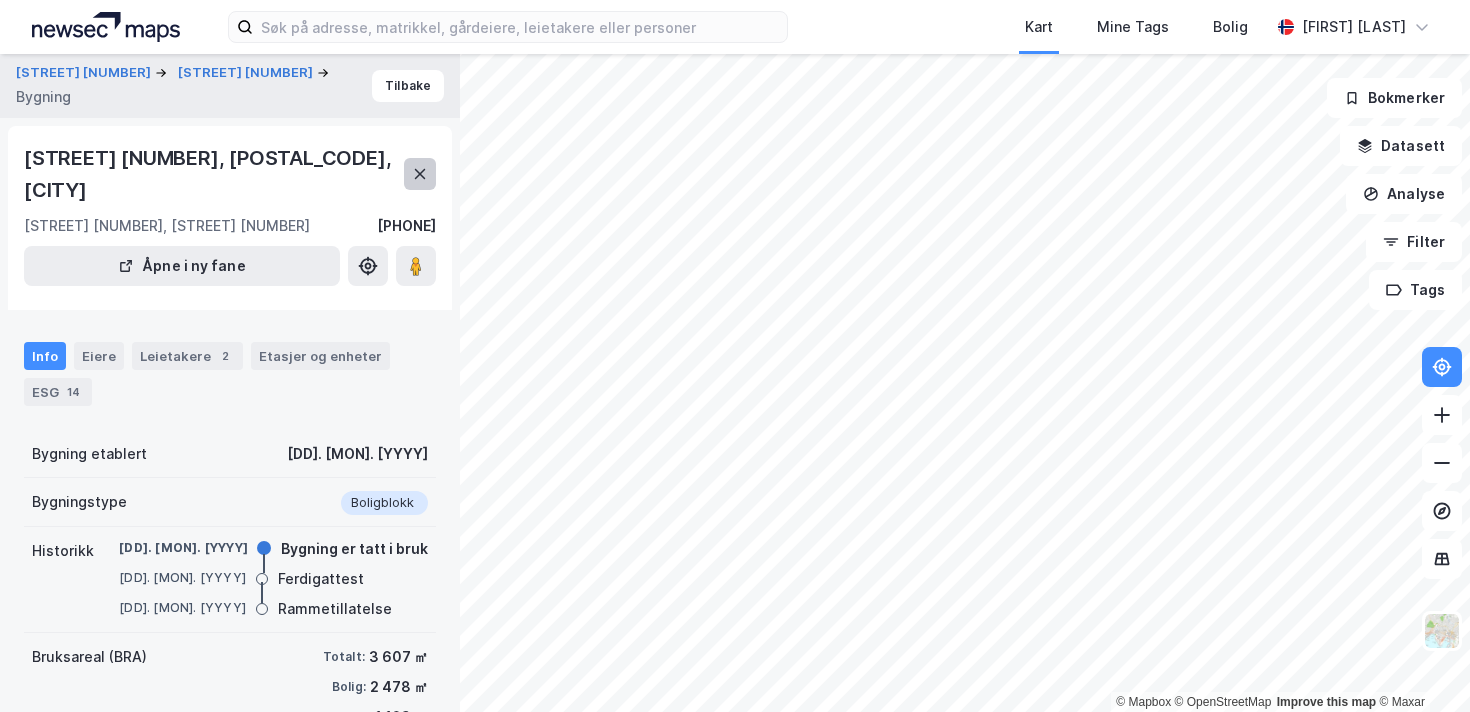 click 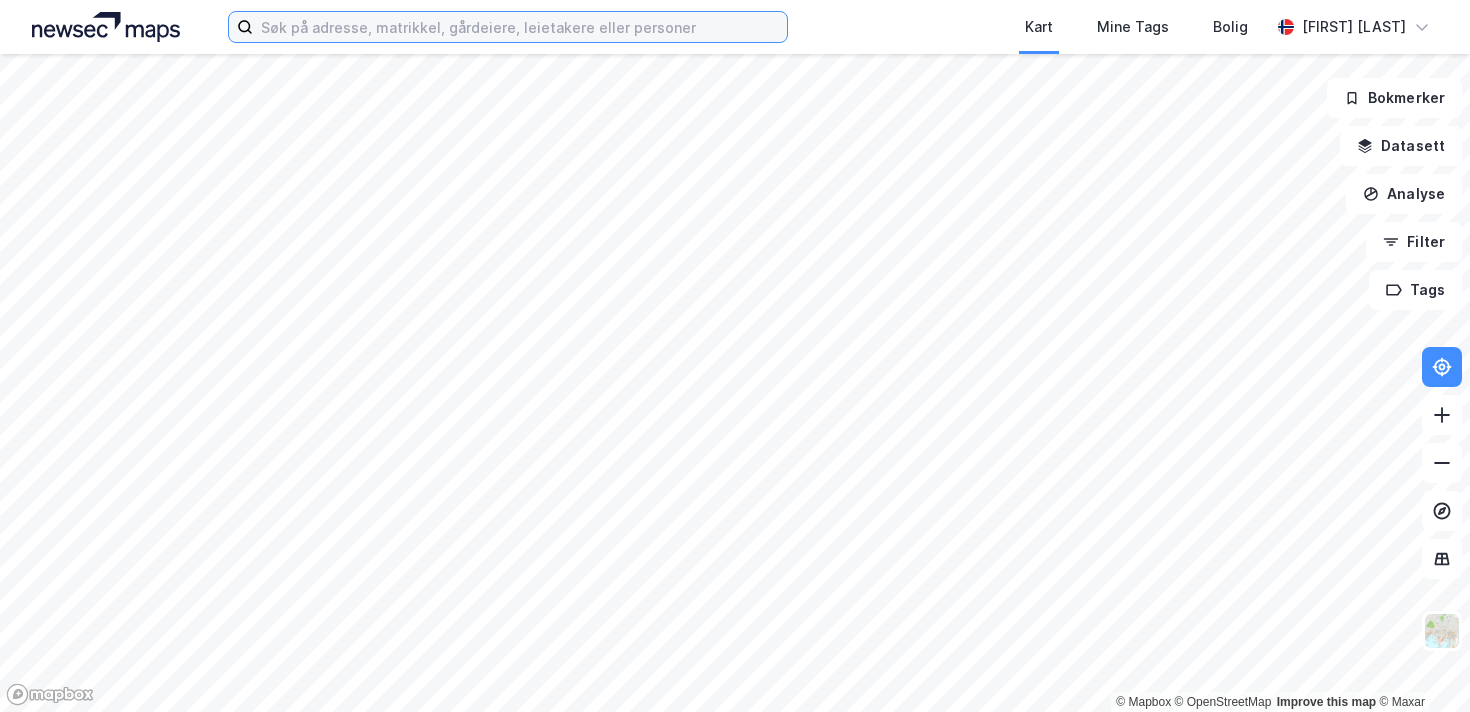 click at bounding box center [520, 27] 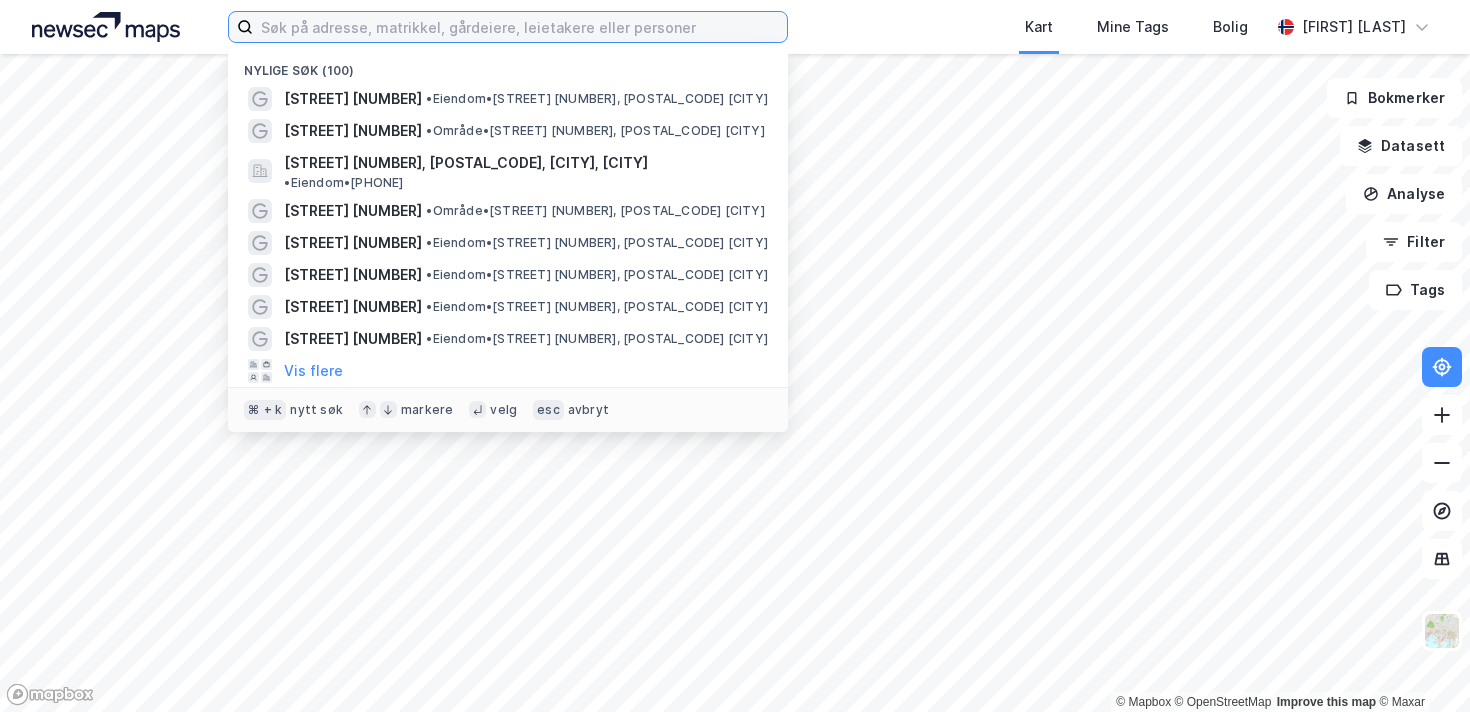 click at bounding box center (520, 27) 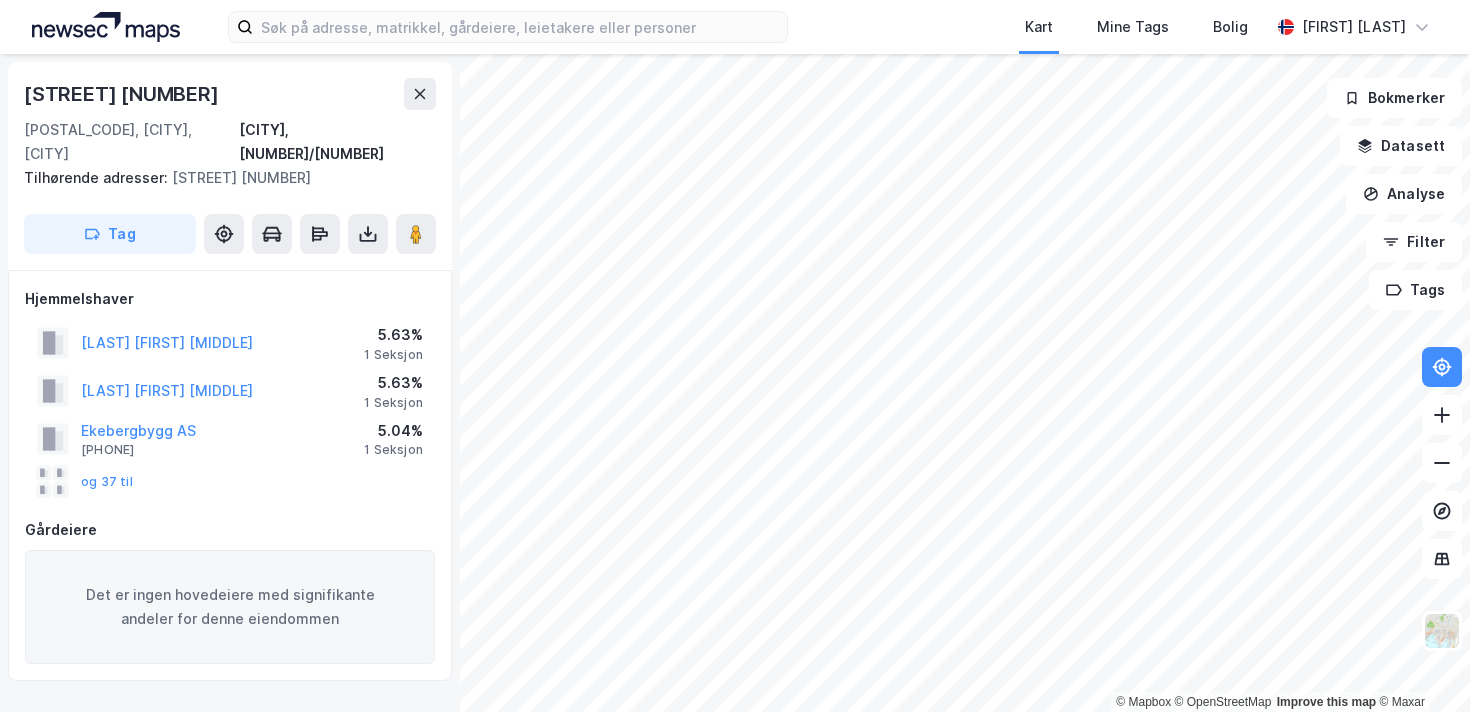 scroll, scrollTop: 8, scrollLeft: 0, axis: vertical 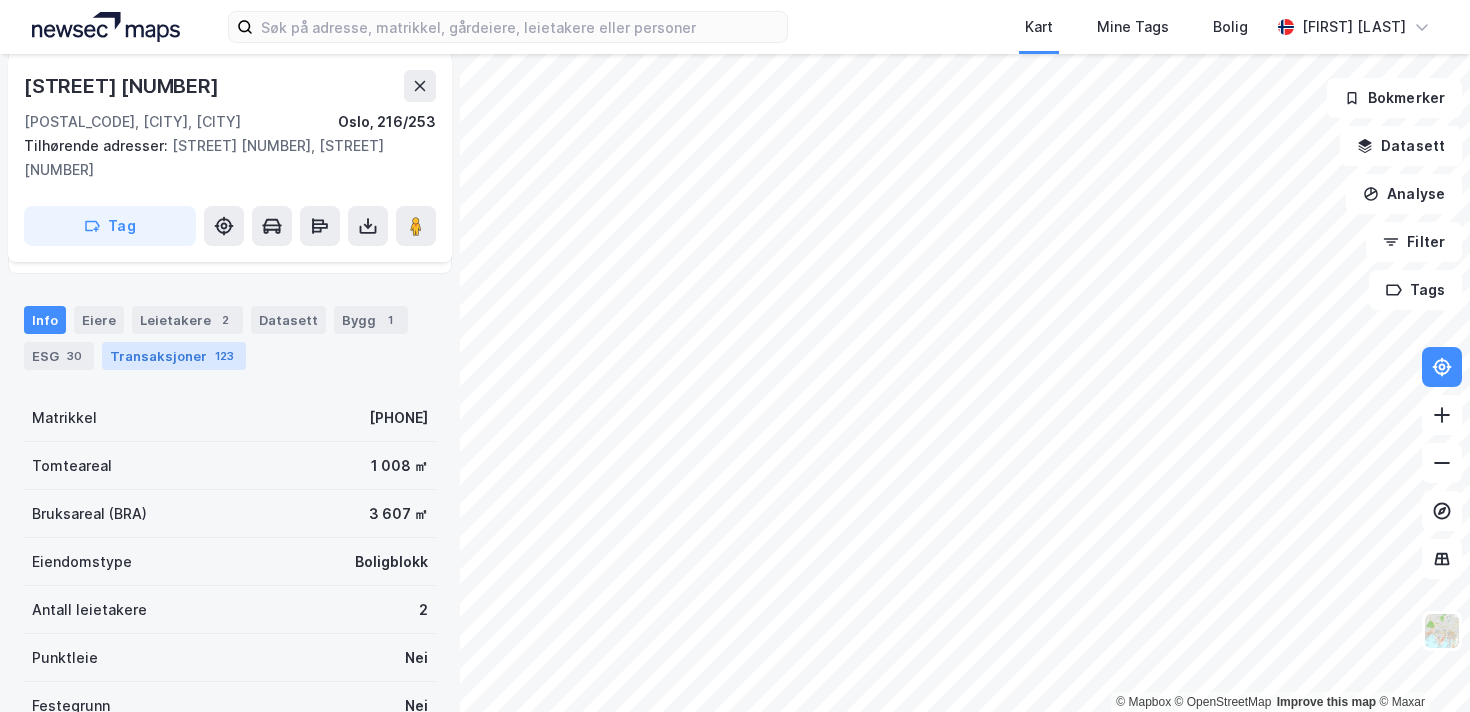 click on "Transaksjoner 123" at bounding box center (174, 356) 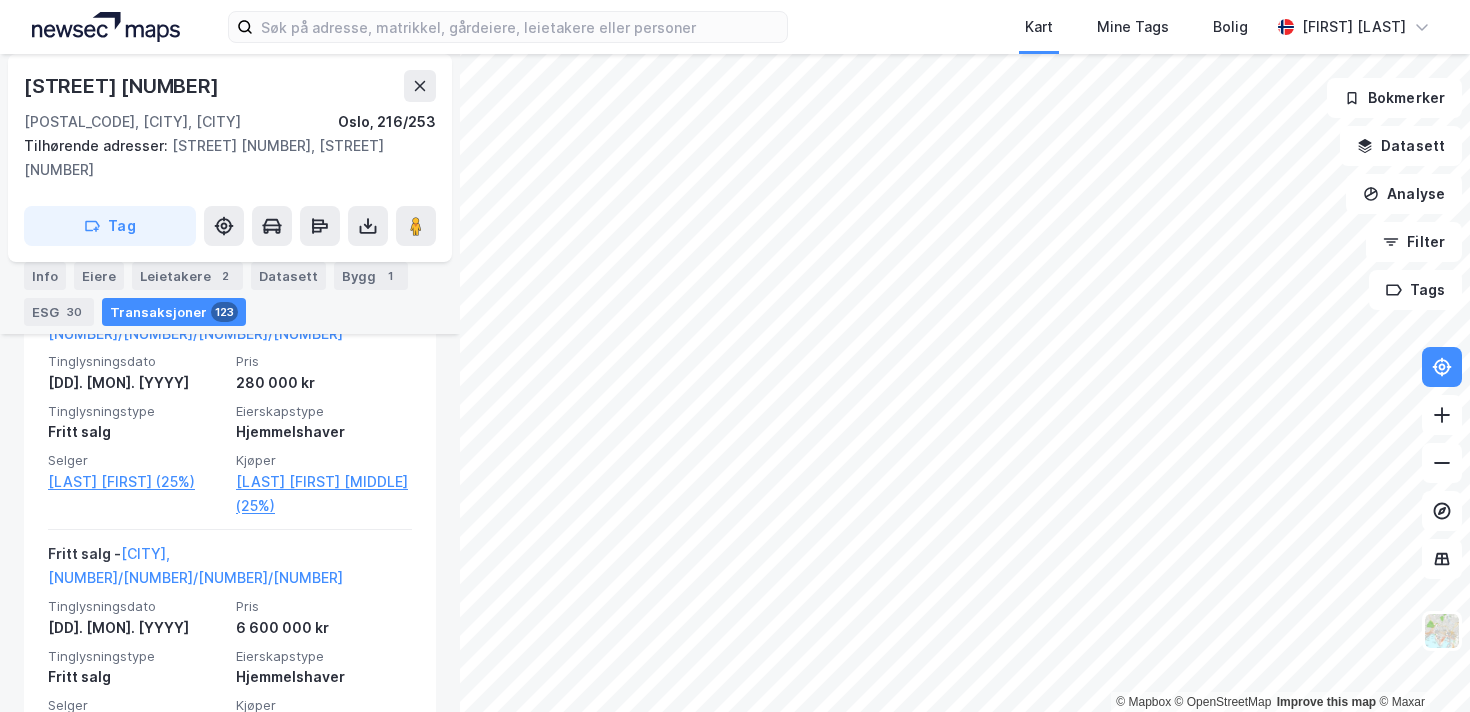 scroll, scrollTop: 820, scrollLeft: 0, axis: vertical 